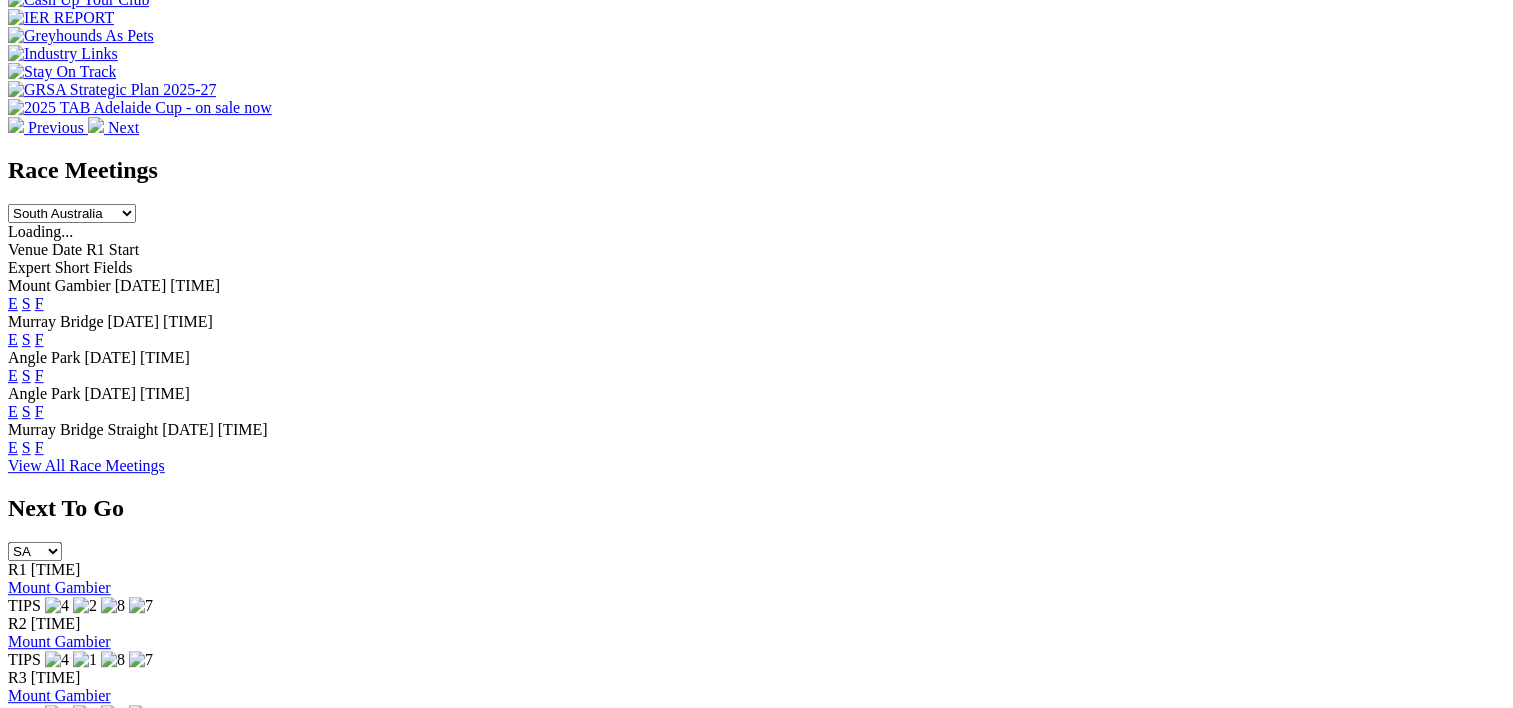 scroll, scrollTop: 786, scrollLeft: 0, axis: vertical 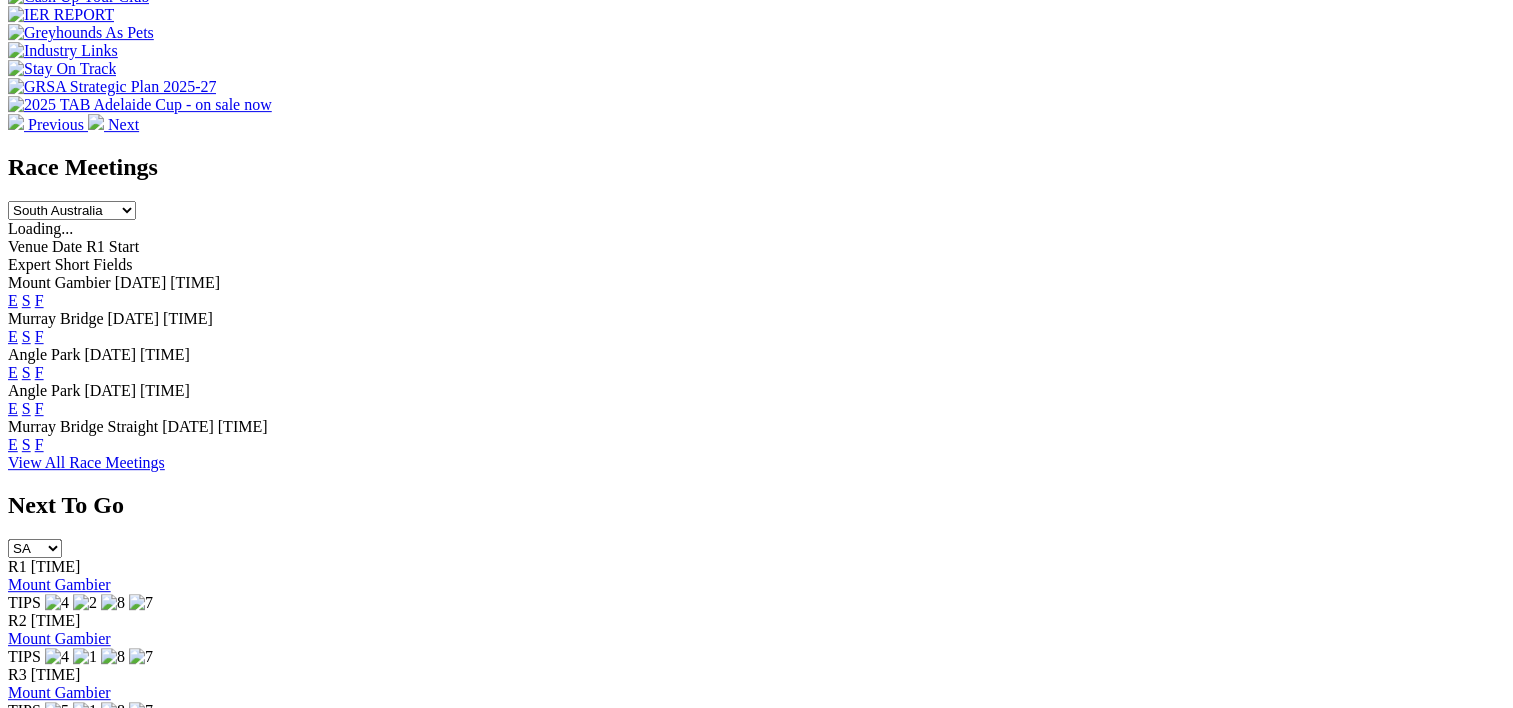 click on "F" at bounding box center (39, 372) 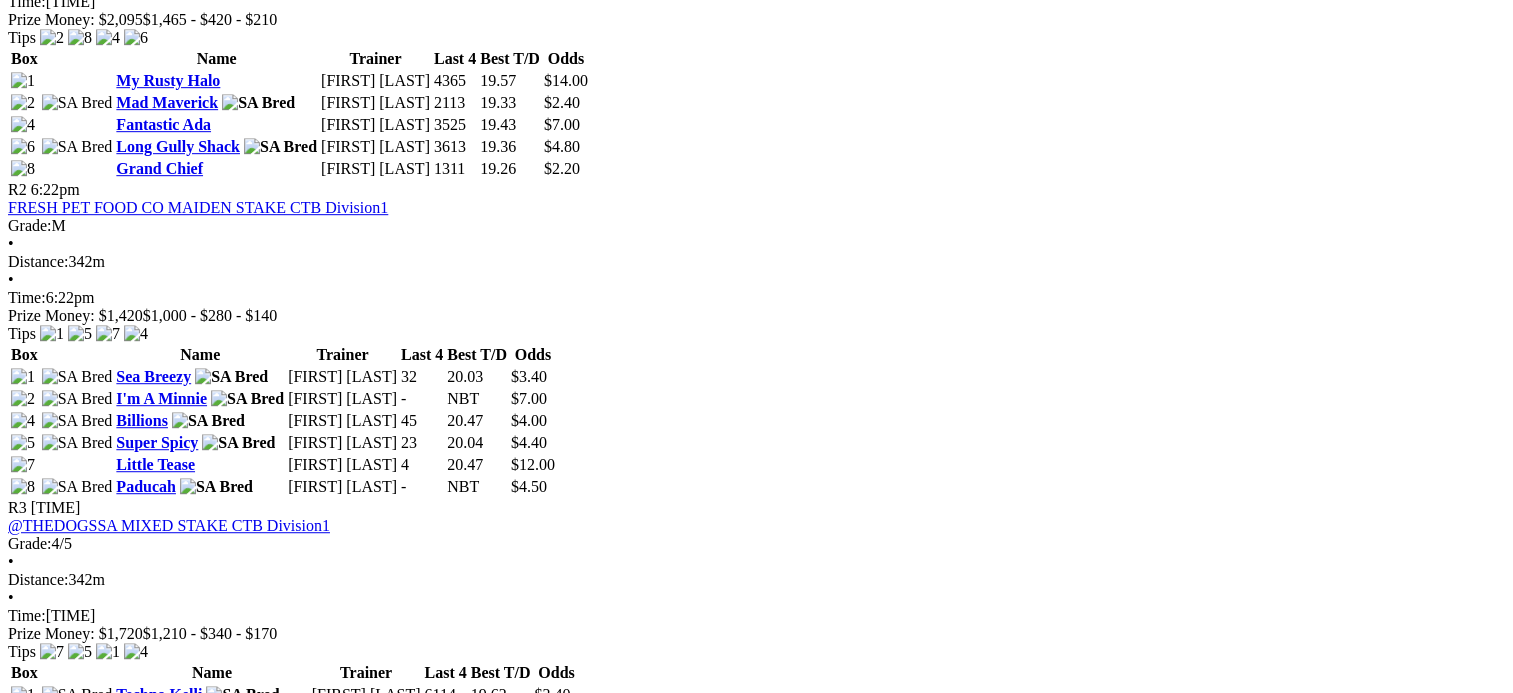 scroll, scrollTop: 1143, scrollLeft: 0, axis: vertical 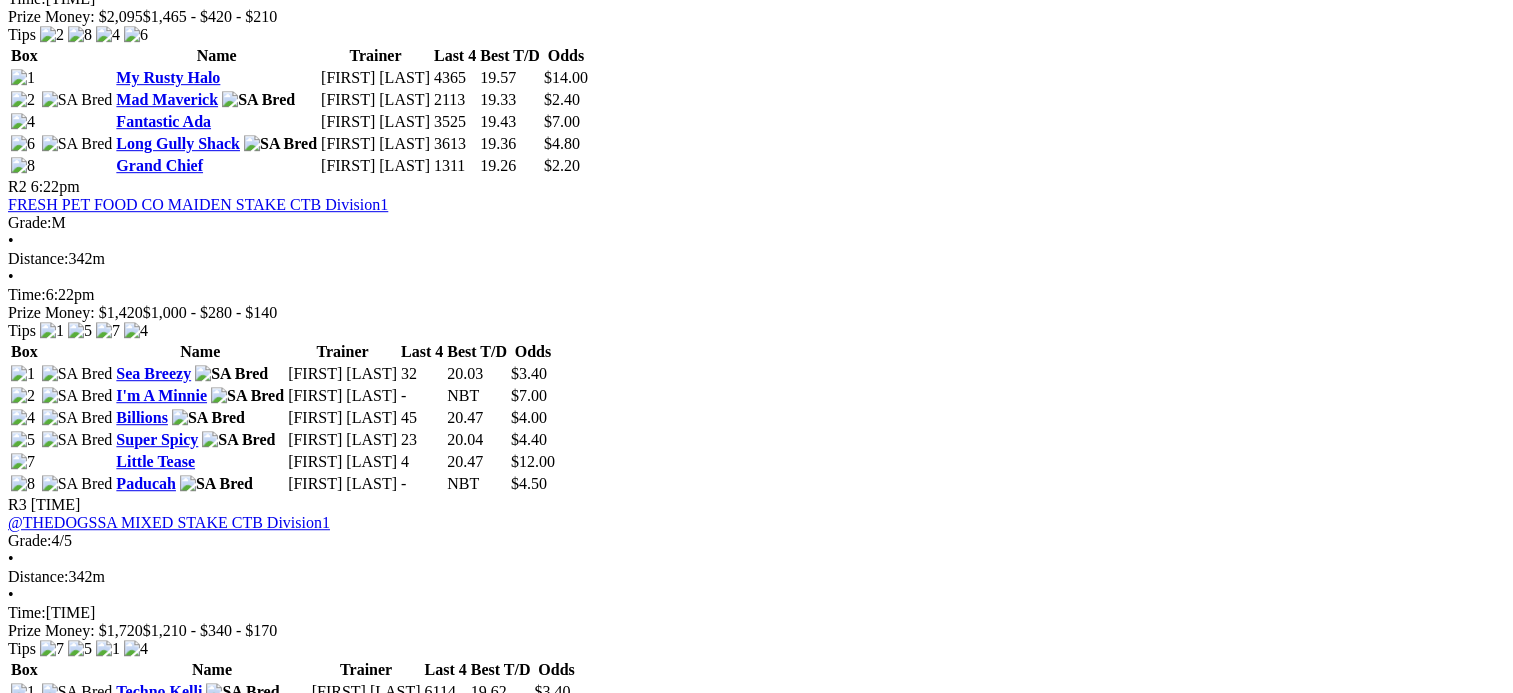 click on "[LAST]" at bounding box center [173, 1777] 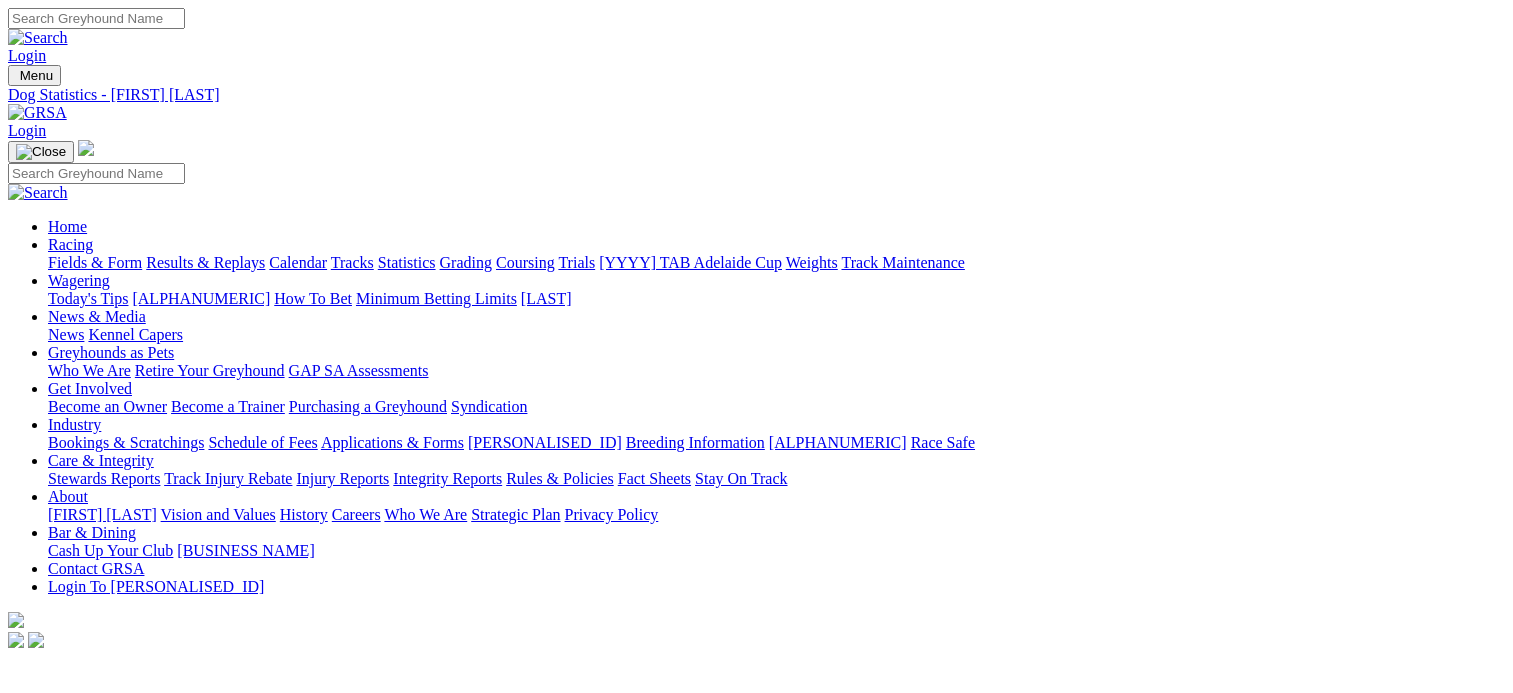 scroll, scrollTop: 0, scrollLeft: 0, axis: both 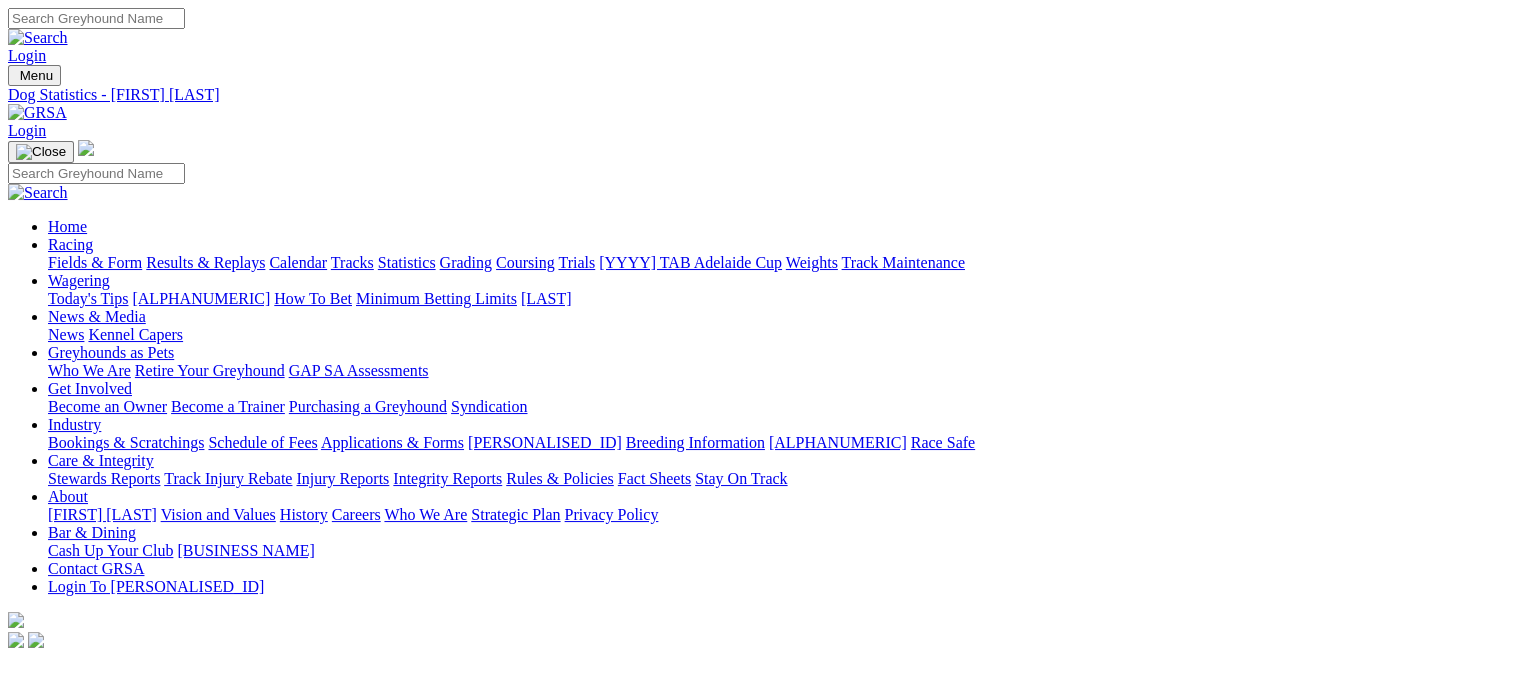 click on "[FIRST] [LAST]" at bounding box center (117, 799) 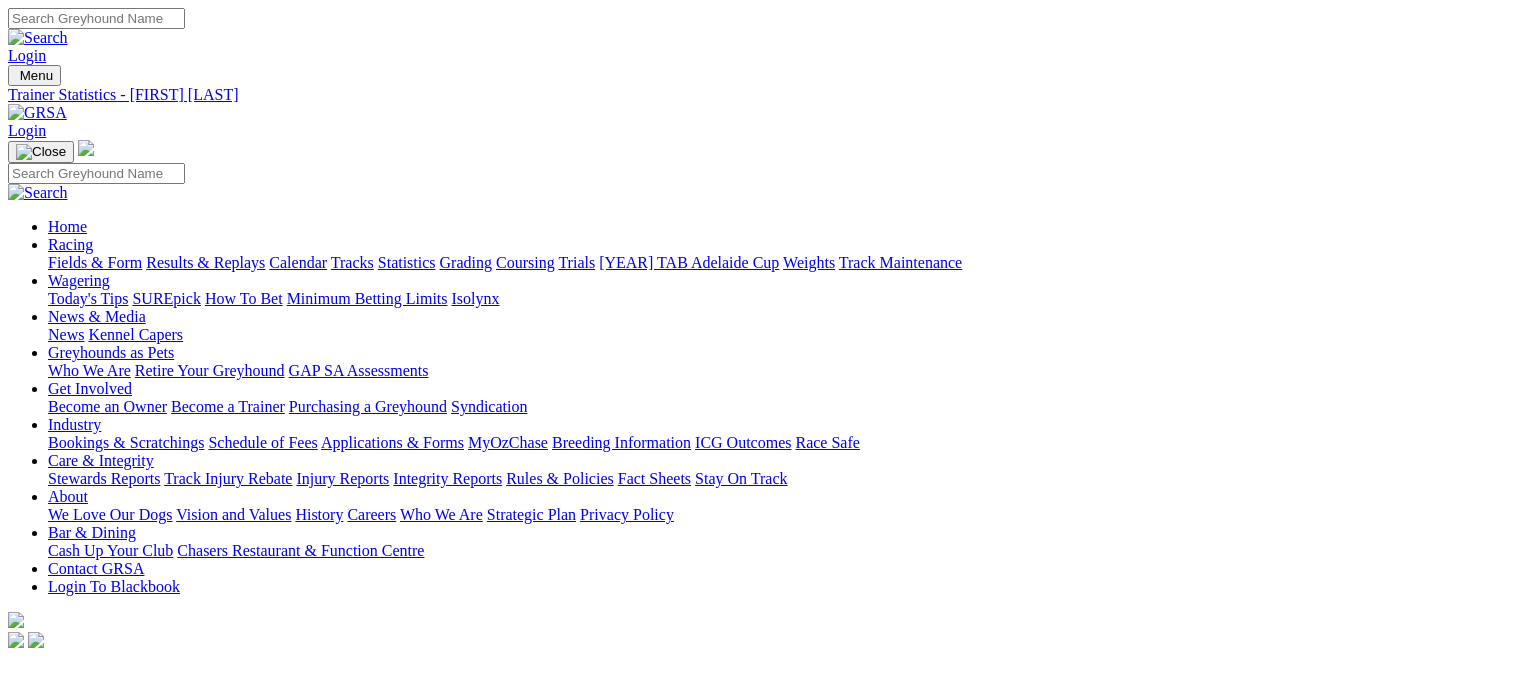 scroll, scrollTop: 0, scrollLeft: 0, axis: both 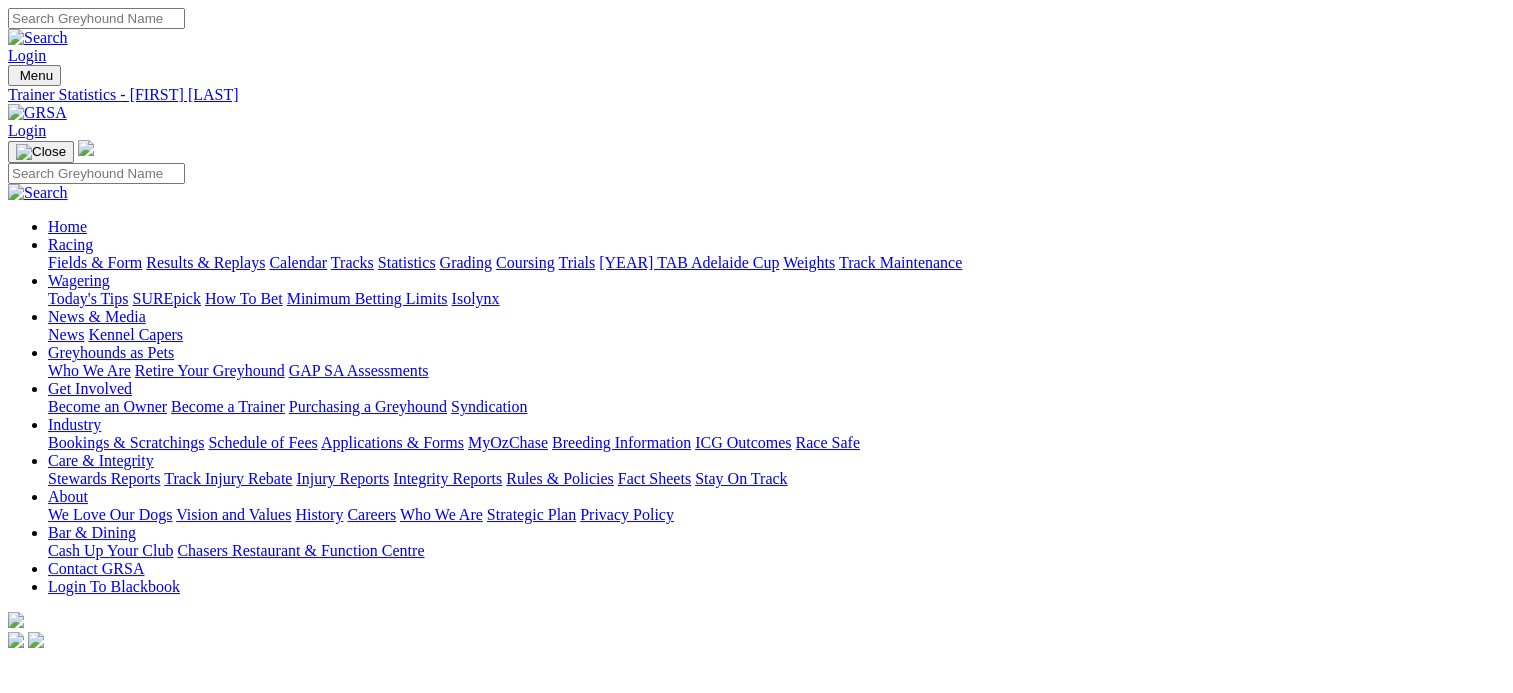 click on "Slipper's Shine" at bounding box center [115, 860] 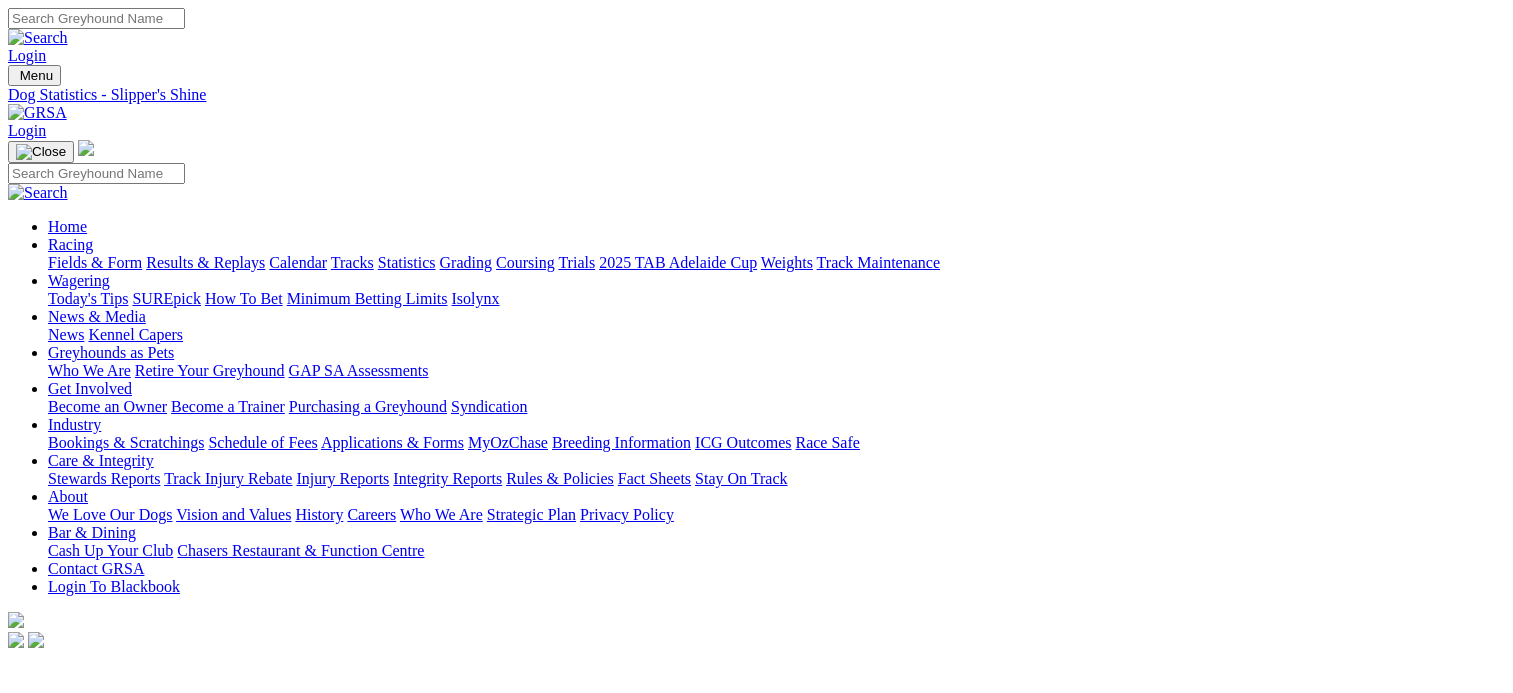 scroll, scrollTop: 0, scrollLeft: 0, axis: both 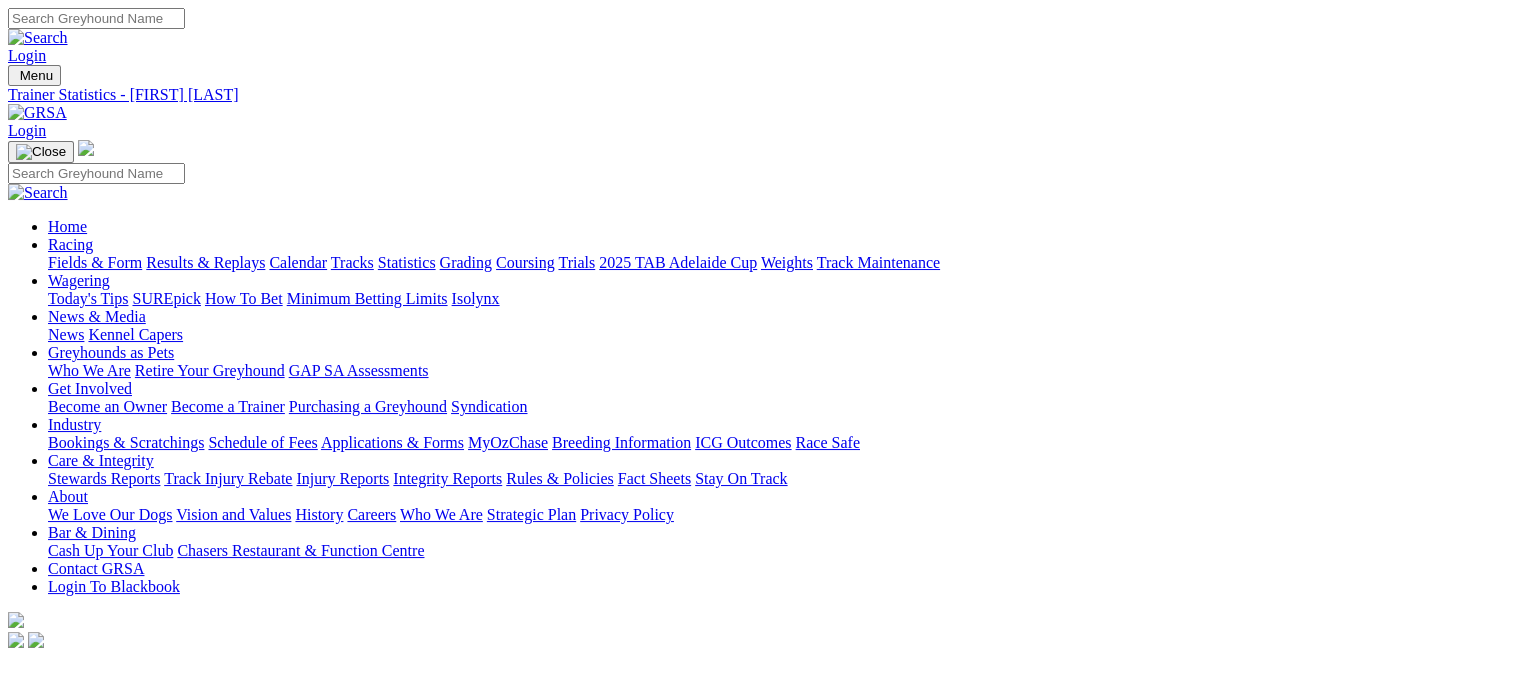 click on "Slipper's Appeal" at bounding box center (119, 882) 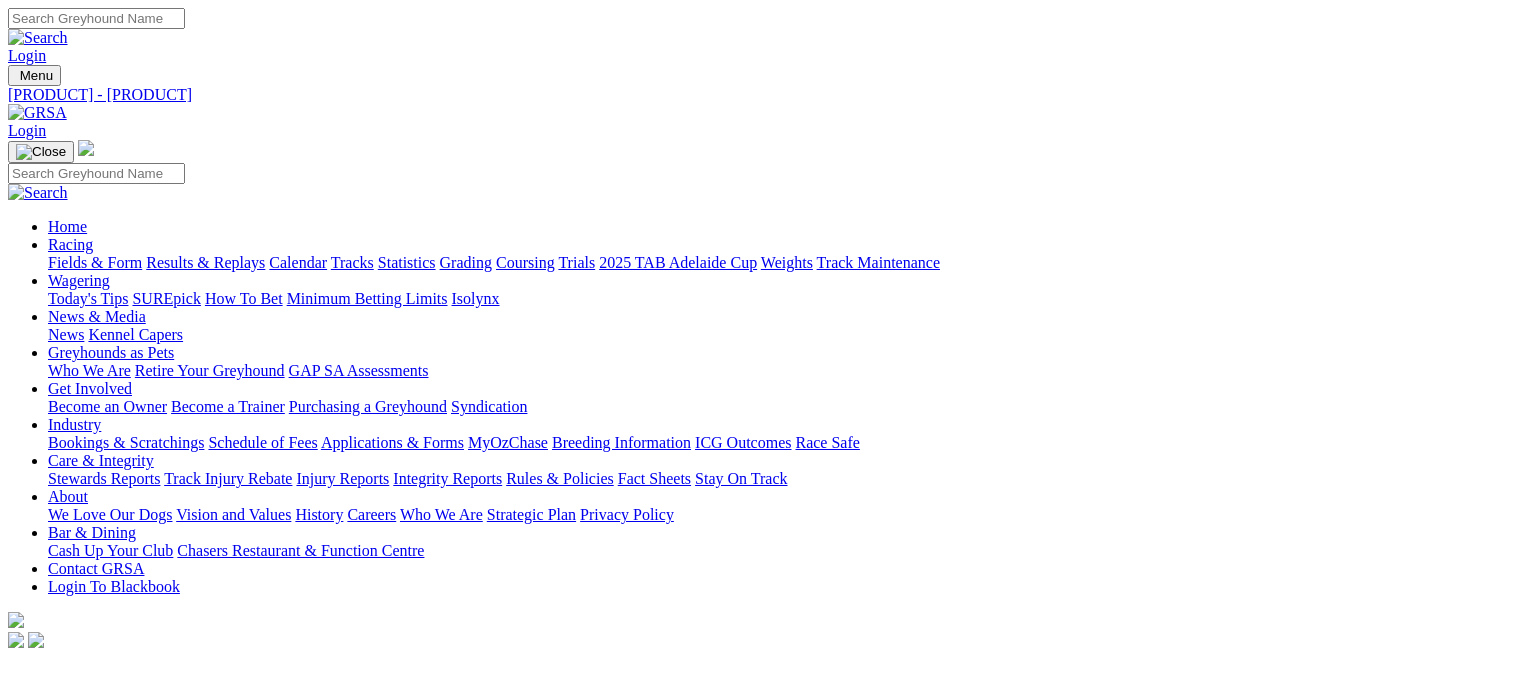 scroll, scrollTop: 0, scrollLeft: 0, axis: both 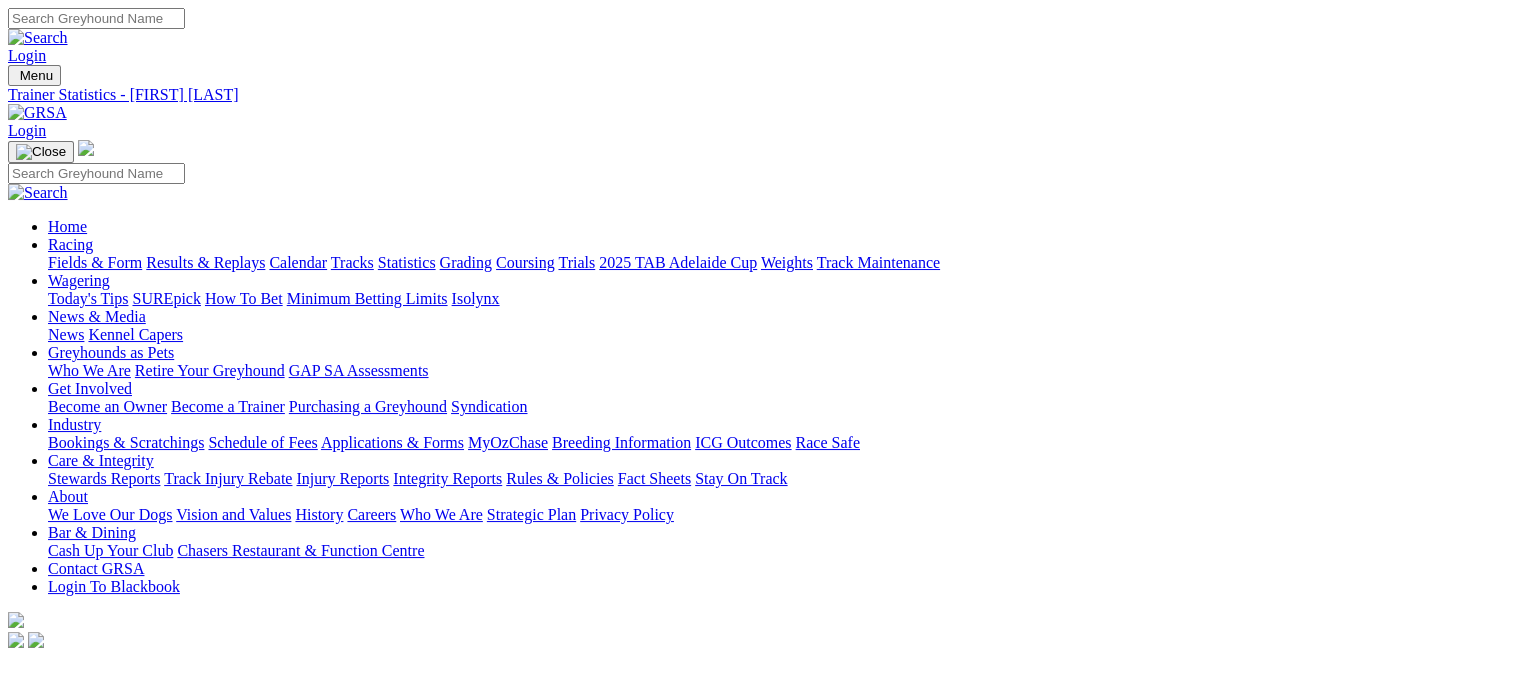 click at bounding box center (837, 861) 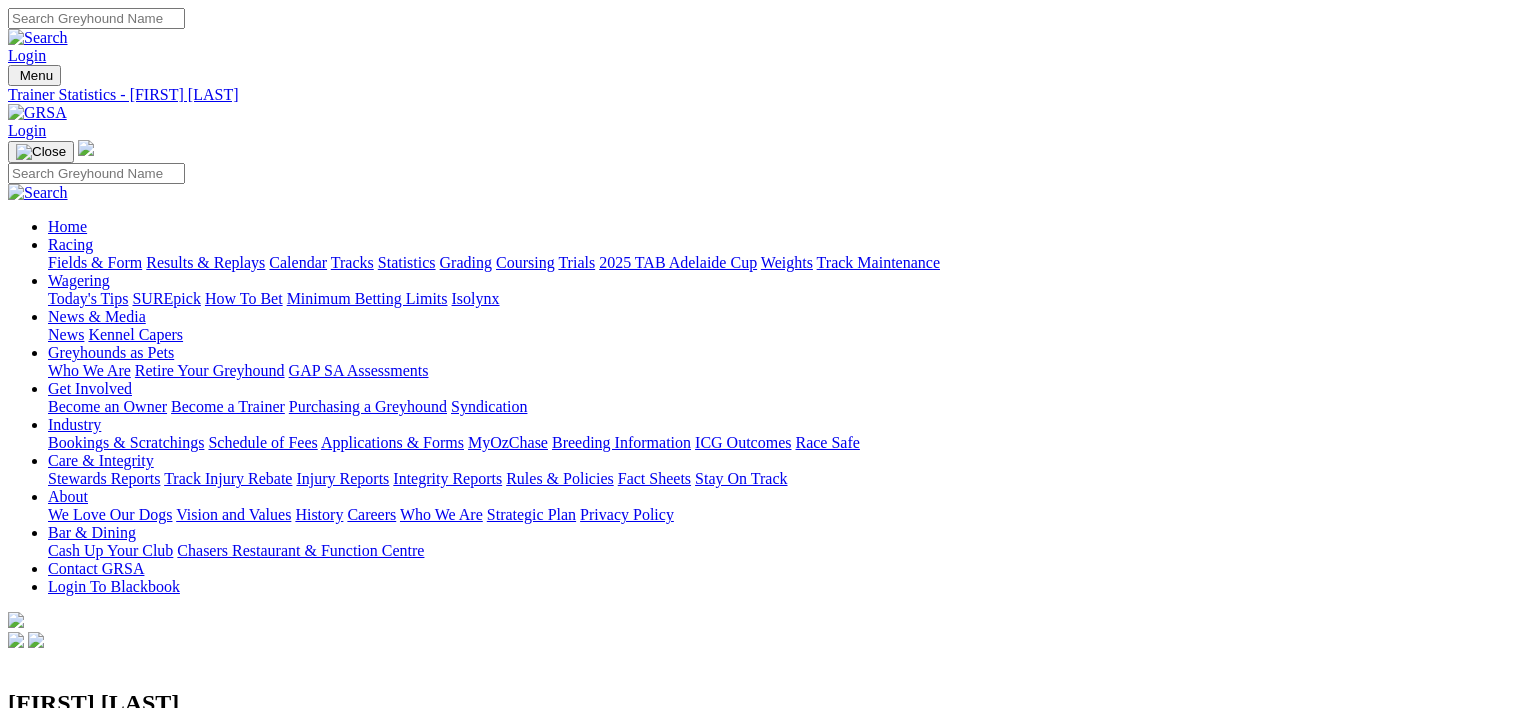 click on "Angle Park - Race 7" at bounding box center [756, 4575] 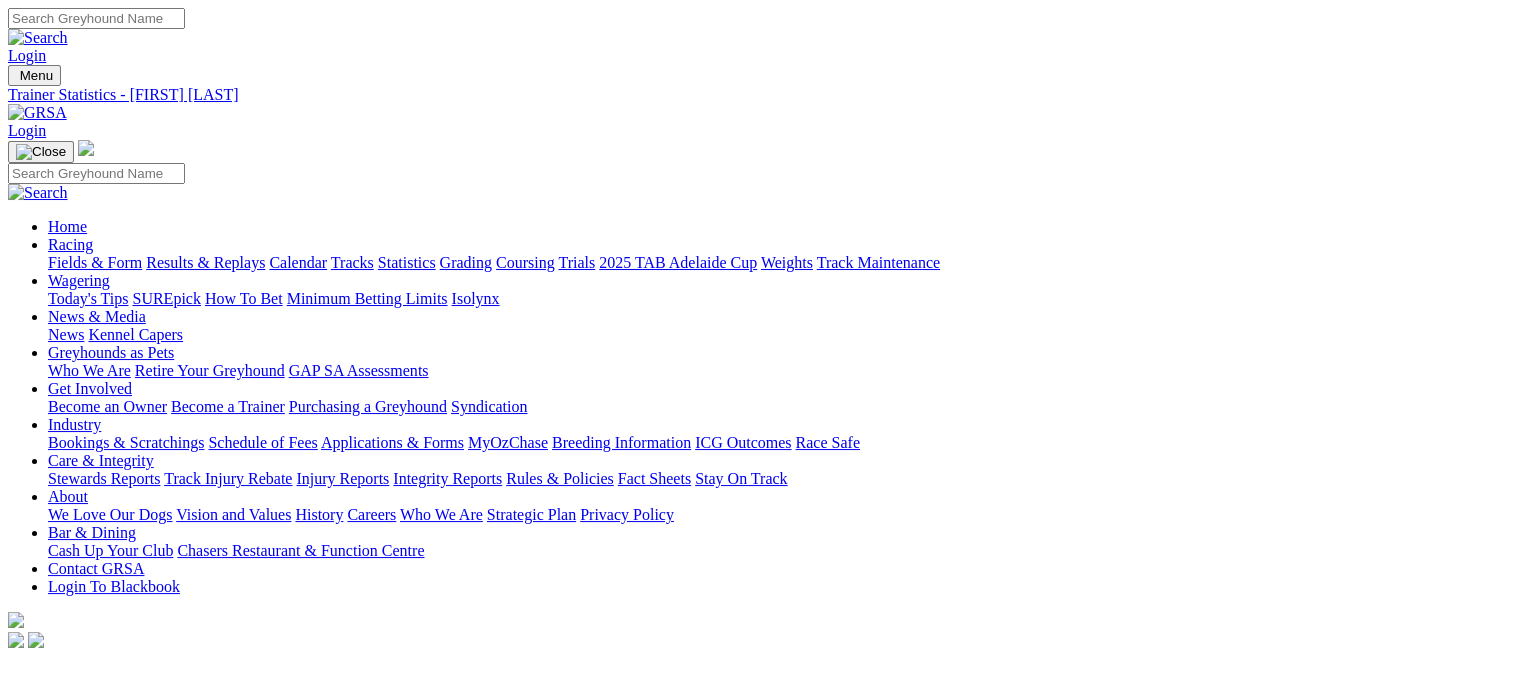 click at bounding box center (837, 883) 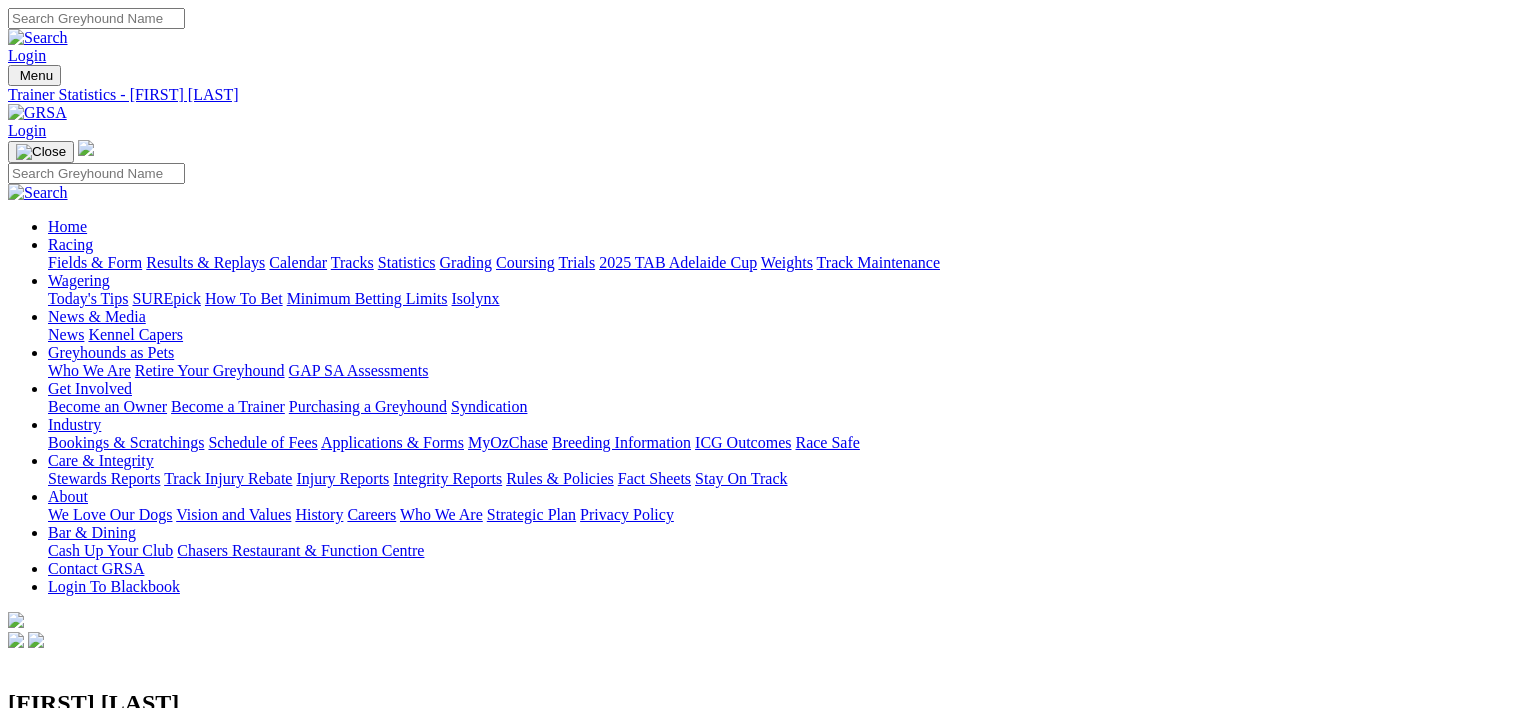click on "Angle Park - Race 6" at bounding box center (756, 4575) 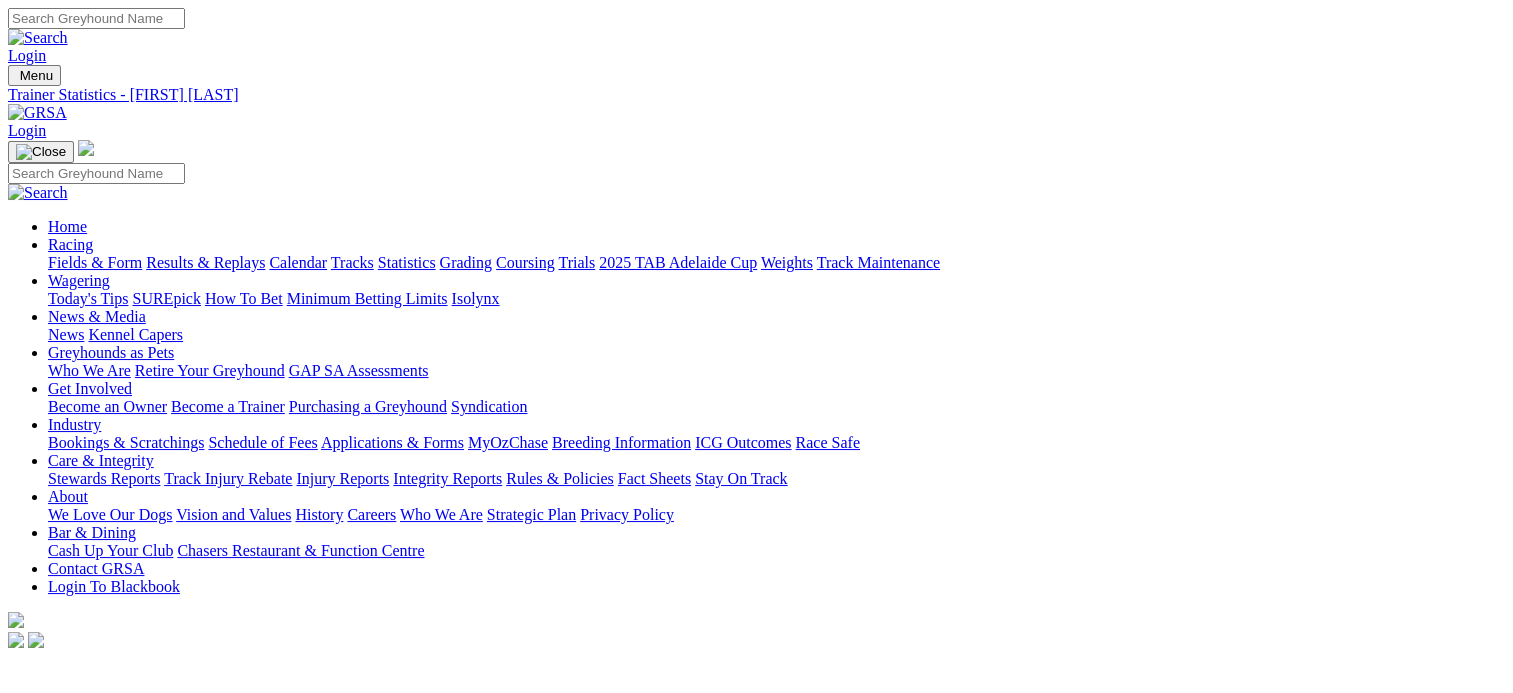 click on "Slipper's Maggie" at bounding box center [121, 948] 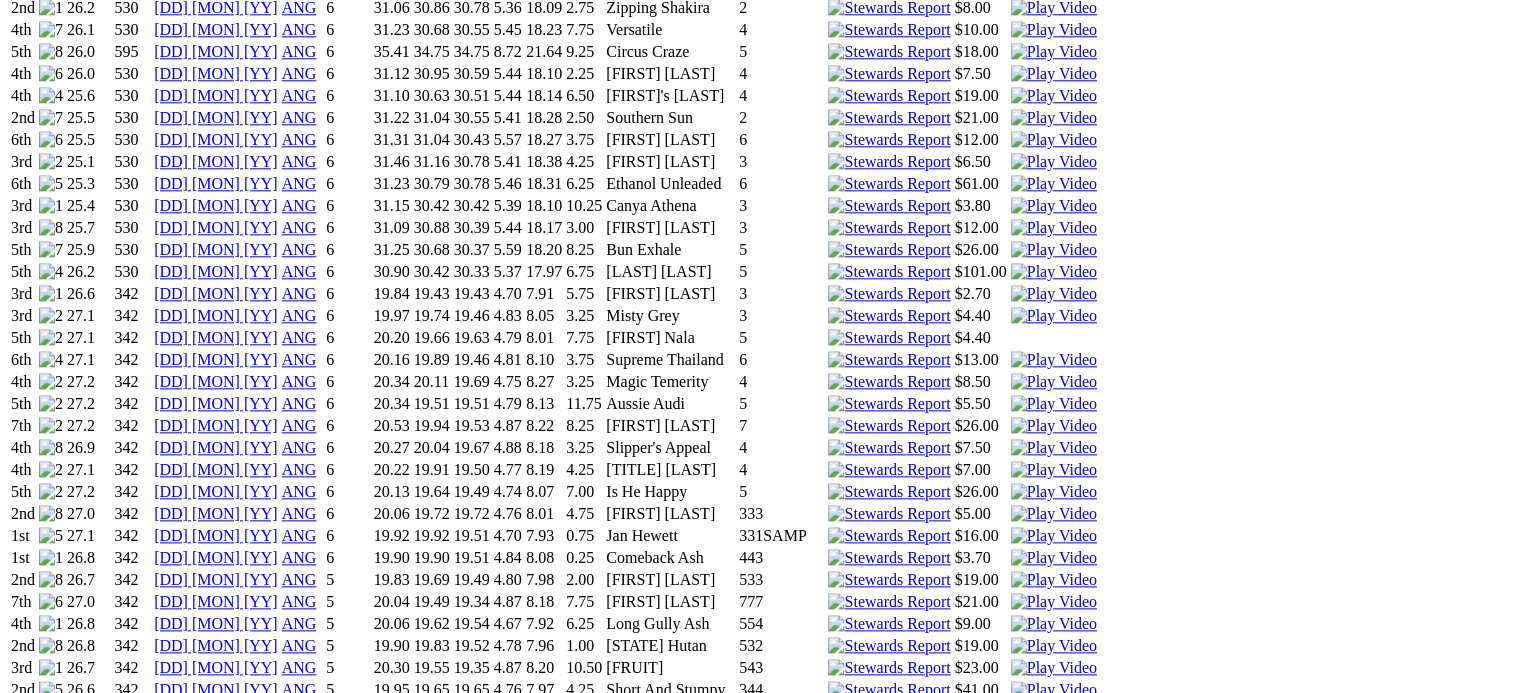 scroll, scrollTop: 2172, scrollLeft: 0, axis: vertical 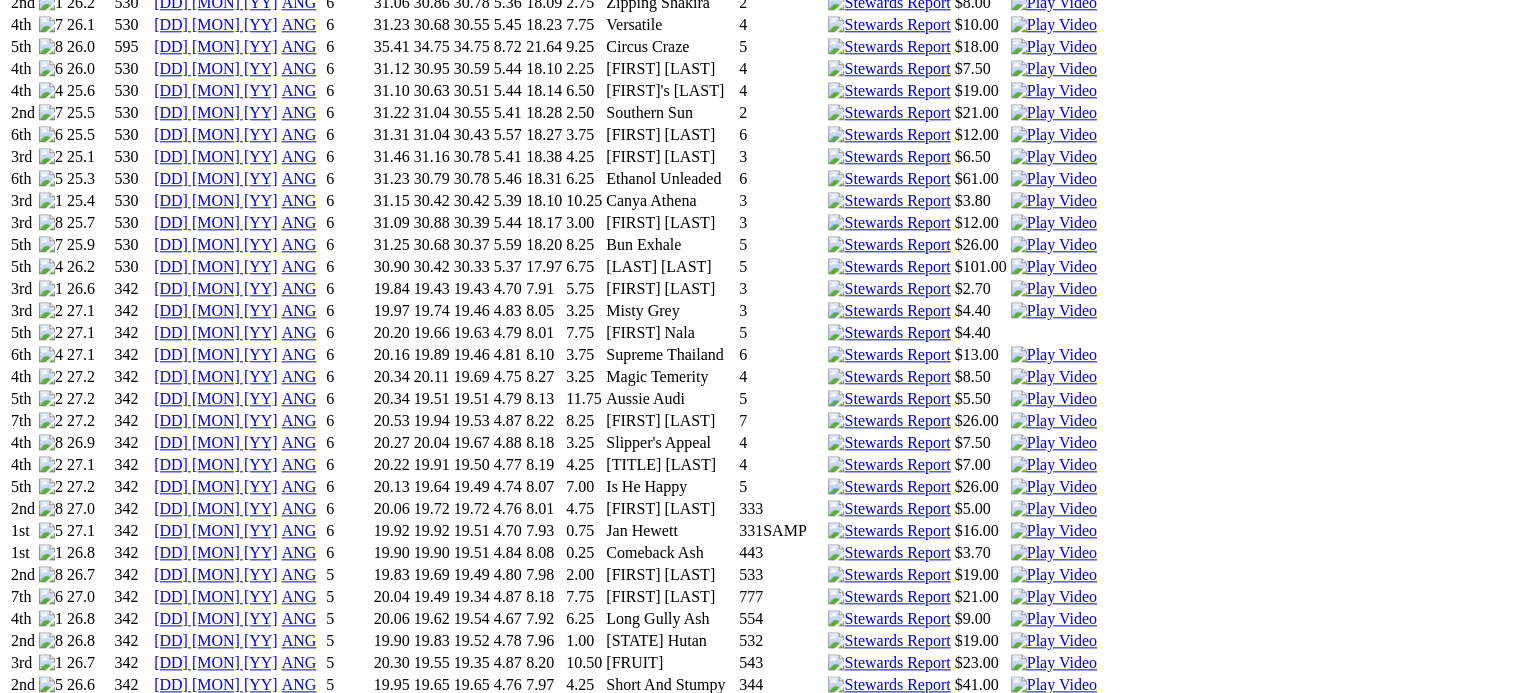 click at bounding box center (1054, 663) 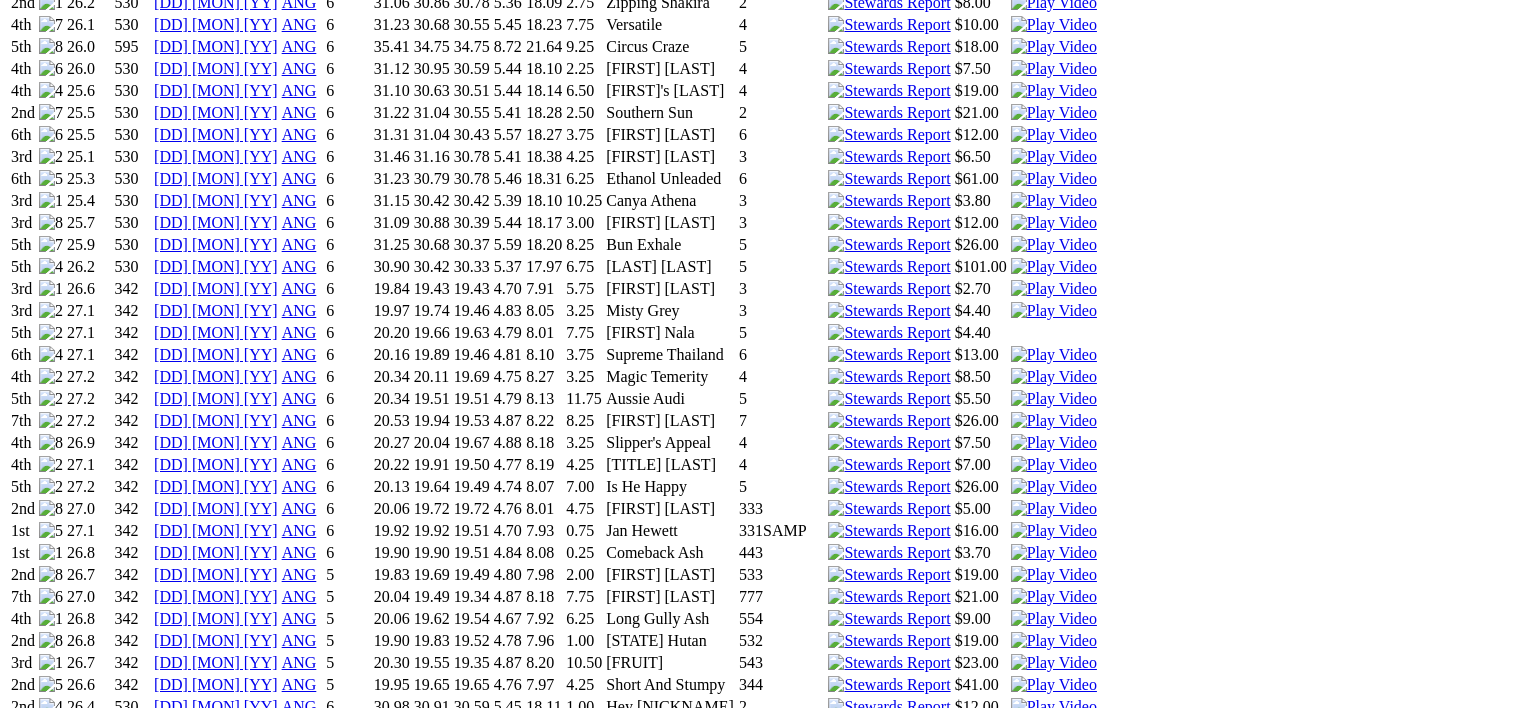 click on "Angle Park - Race 10" at bounding box center [756, 4253] 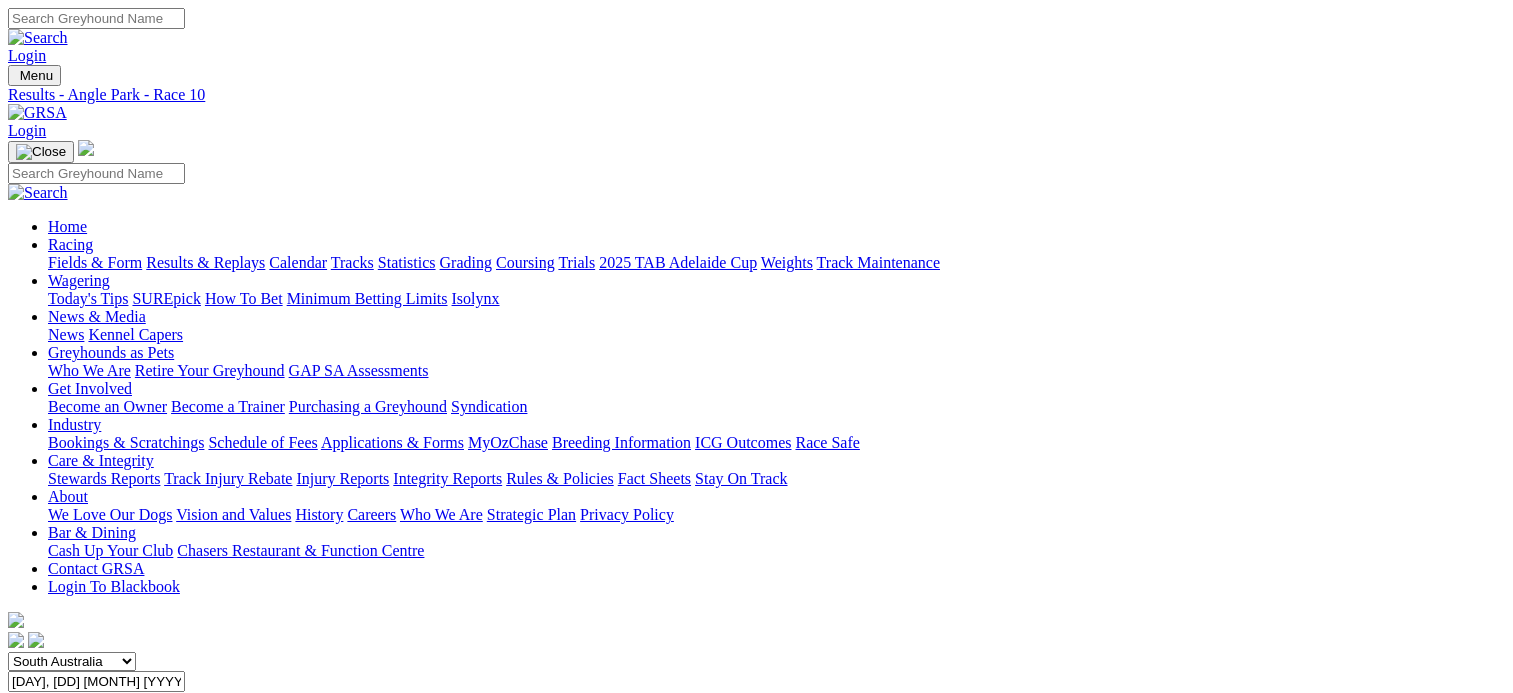 scroll, scrollTop: 0, scrollLeft: 0, axis: both 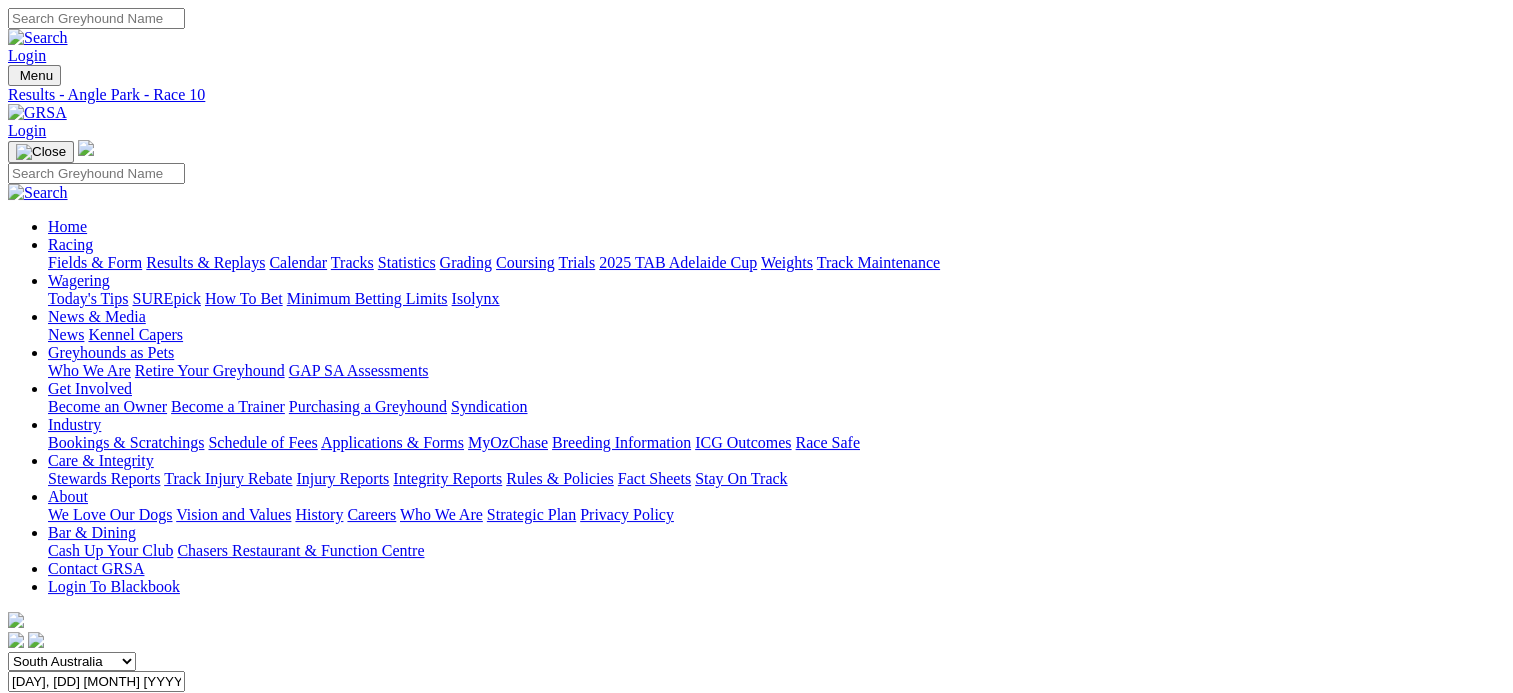 click on "SUMMARY" at bounding box center [48, 700] 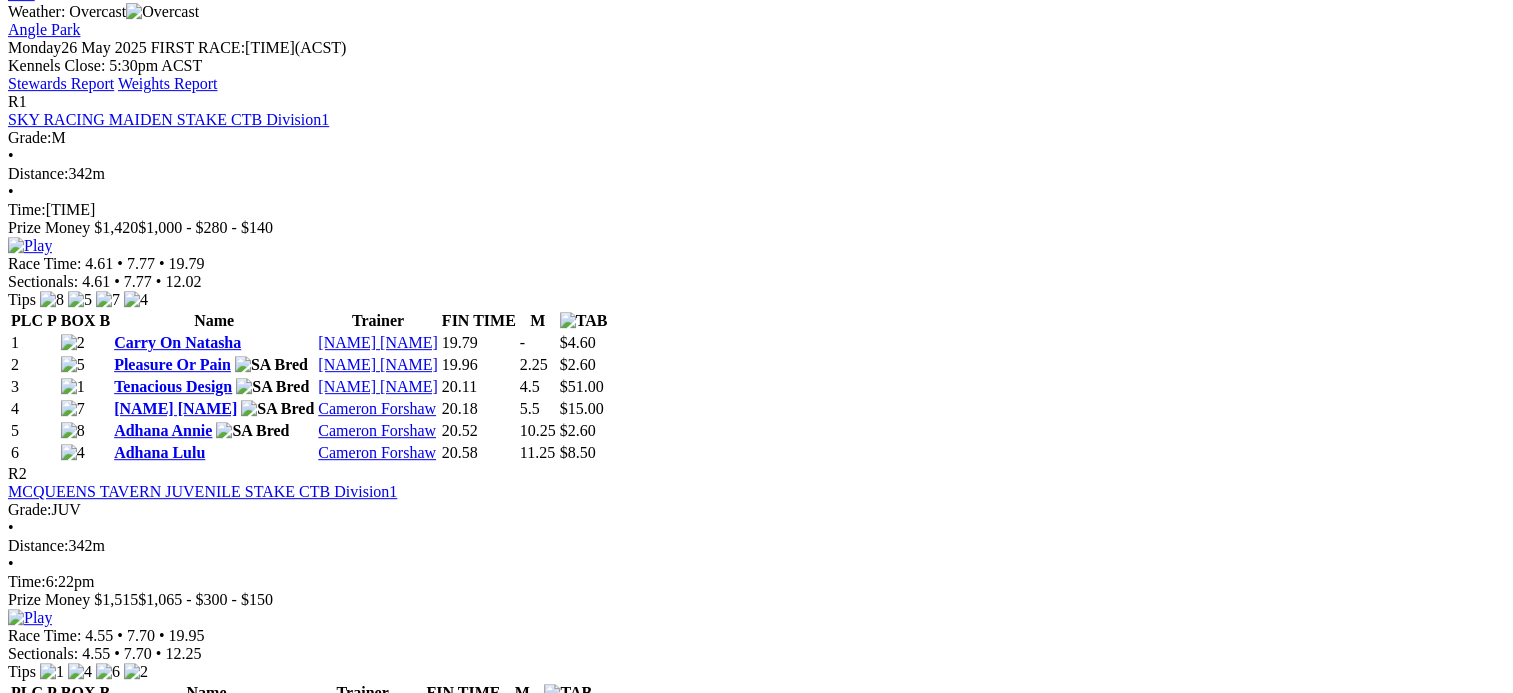 scroll, scrollTop: 928, scrollLeft: 0, axis: vertical 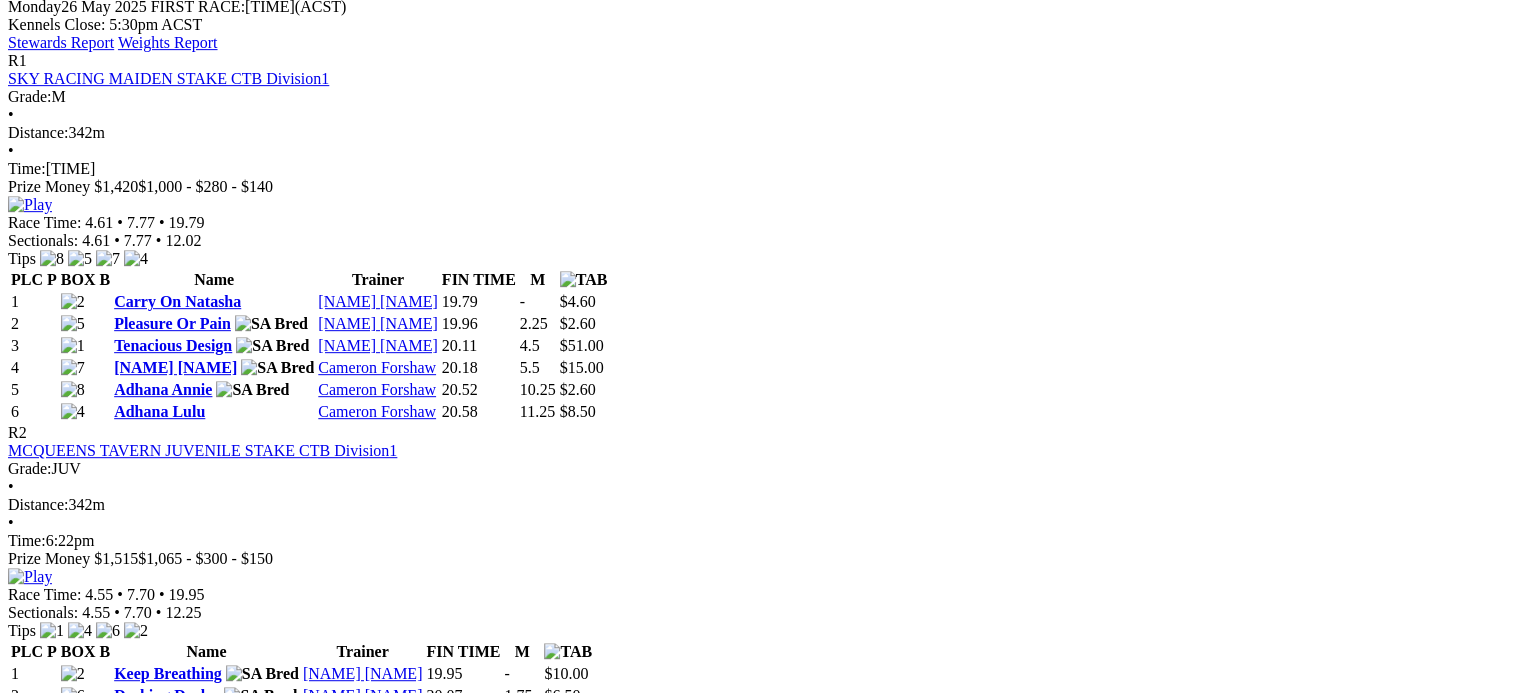 click at bounding box center (30, 927) 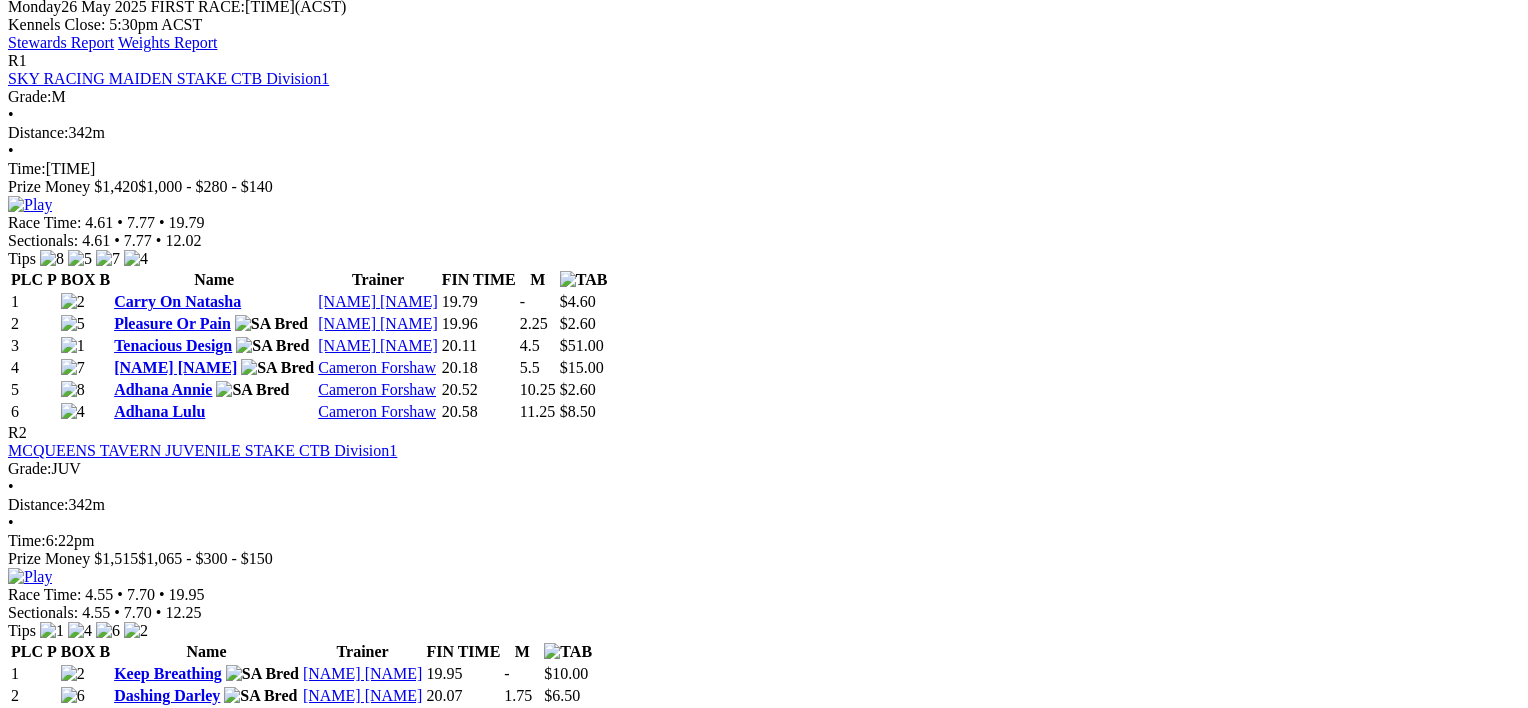 click on "Angle Park - Race 3" at bounding box center [756, 5893] 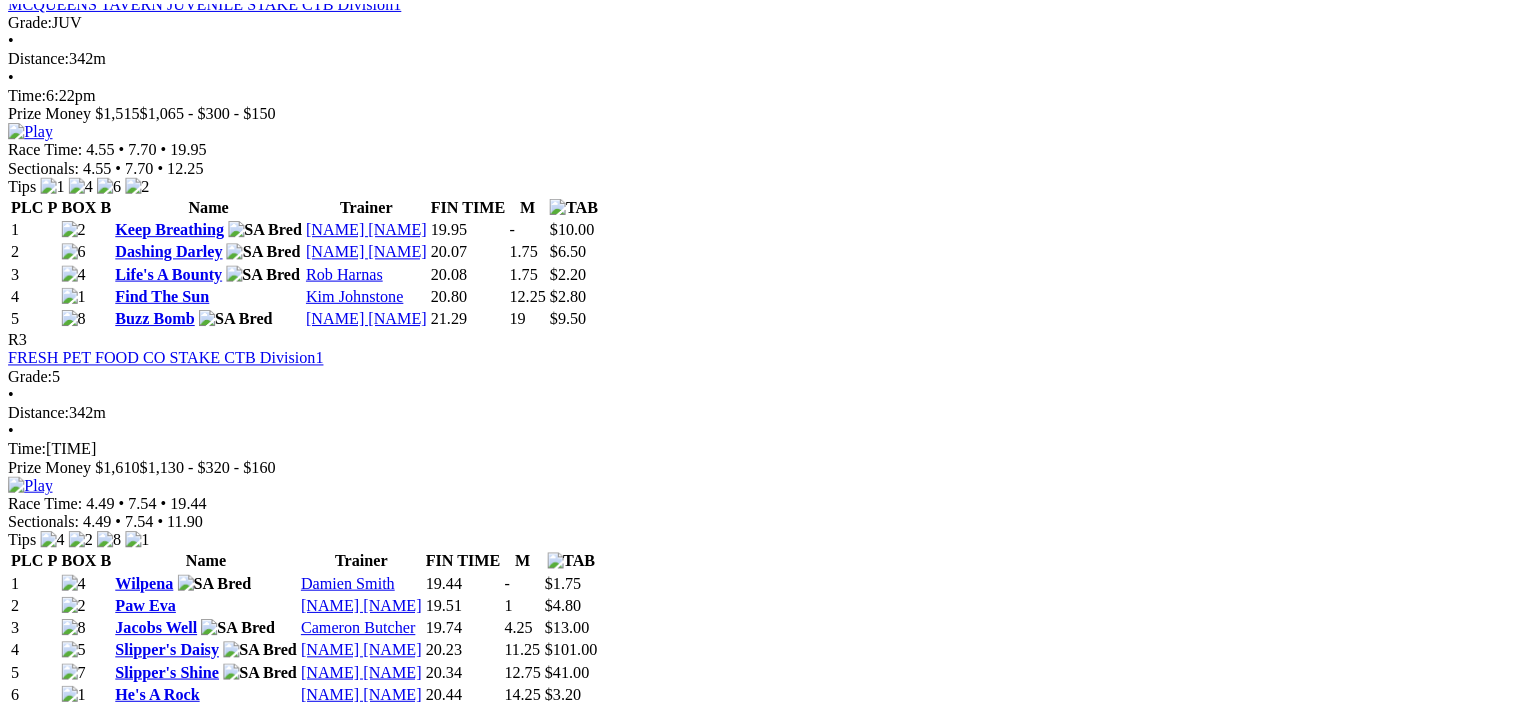 scroll, scrollTop: 1383, scrollLeft: 0, axis: vertical 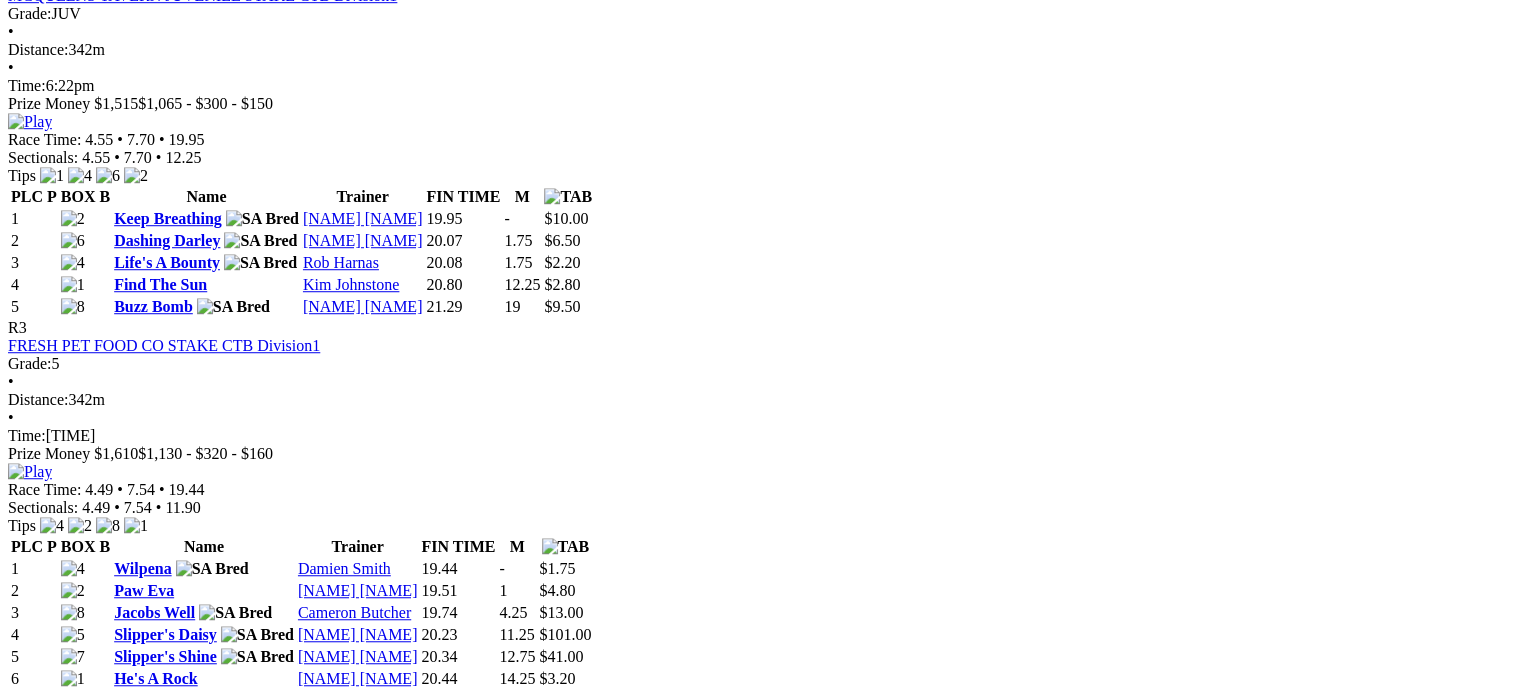 click at bounding box center [30, 1172] 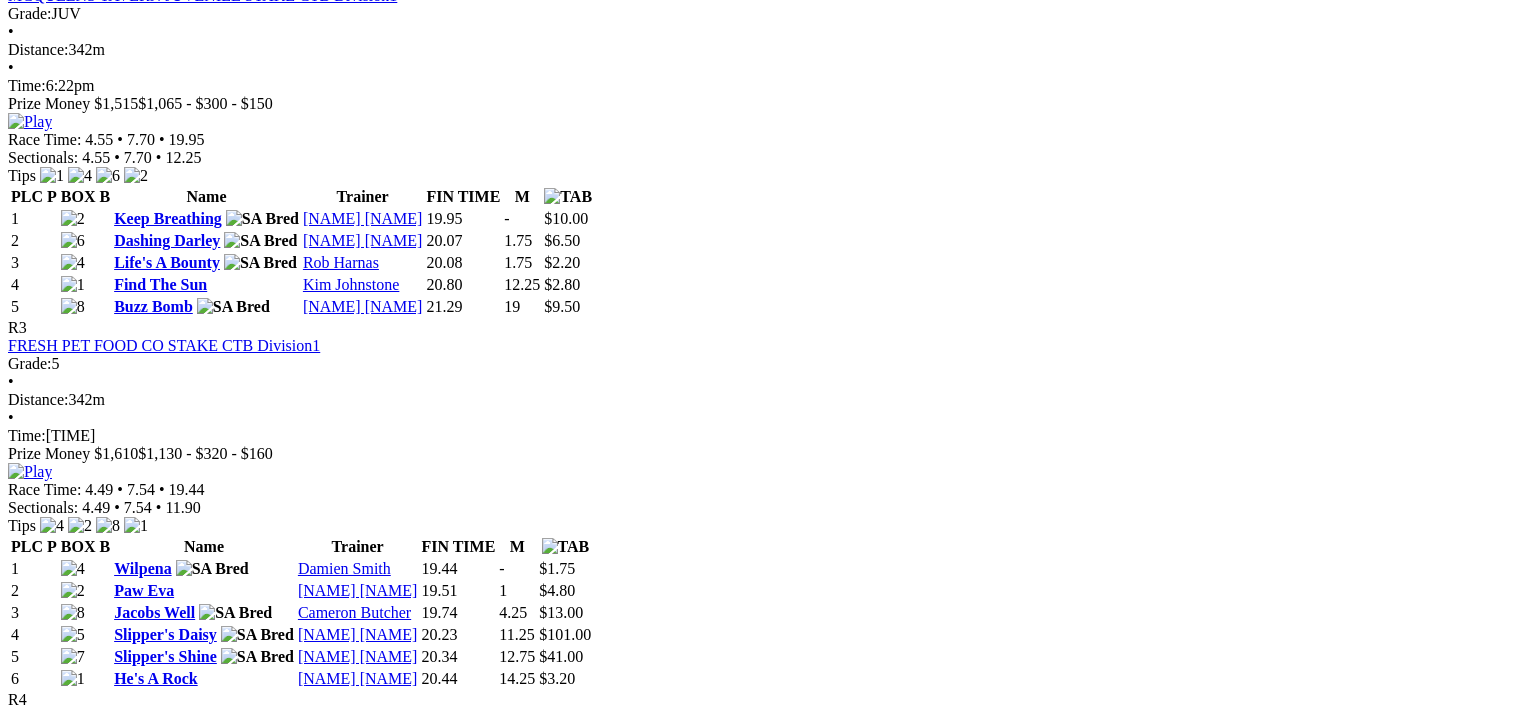 click on "Angle Park - Race 5" at bounding box center [749, 5457] 